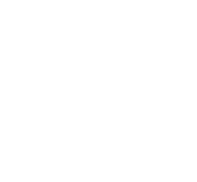 scroll, scrollTop: 0, scrollLeft: 0, axis: both 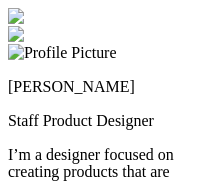 click on "Andre Souza   Staff Product Designer  I’m a designer focused on creating products that are both meaningful and functional. I’ve led design at companies across various stages, from early-stage fintech startup Pagar.me to shaping the best-in-class POS at Stone. Growing up, I spent hours playing Street Fighter, Donkey Kong, and Super Mario in a Super Nintendo with my dad, and somewhere between levels, I developed high expectations for how interactions should feel.  My ultimate goal in every product is to create interactions that spark joy, delight, and a sense of magic in users. Experience  Praia Health   Staff Product Designer  2025 – Present  Stone   Sr. Product Designer  2022 – 2025  Pagar.me   Sr. Product Designer  2019 – 2022  Try   UX Designer & Research  2018 – 2019  National Council of Science   Design Engineer   2018 Education  Meiuca   Design System & Ops 2021  Interaction Design Foundation   Advanced Psychology of Interaction  2019  SENAC   Bachelor’s degree in Interaction Design  14 13" at bounding box center [98, 2472] 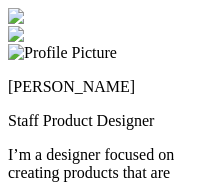 scroll, scrollTop: 0, scrollLeft: 0, axis: both 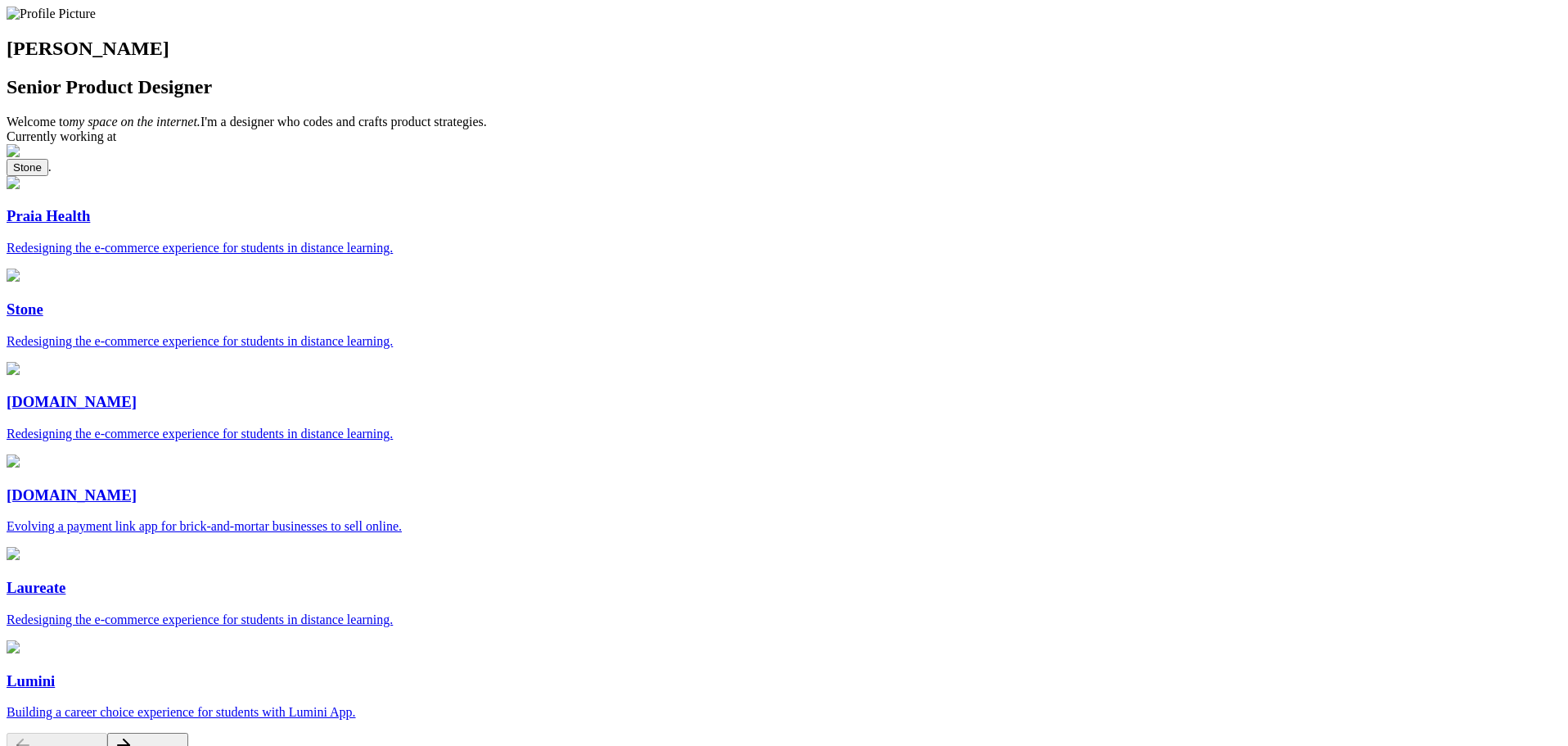 click at bounding box center (56, 1077) 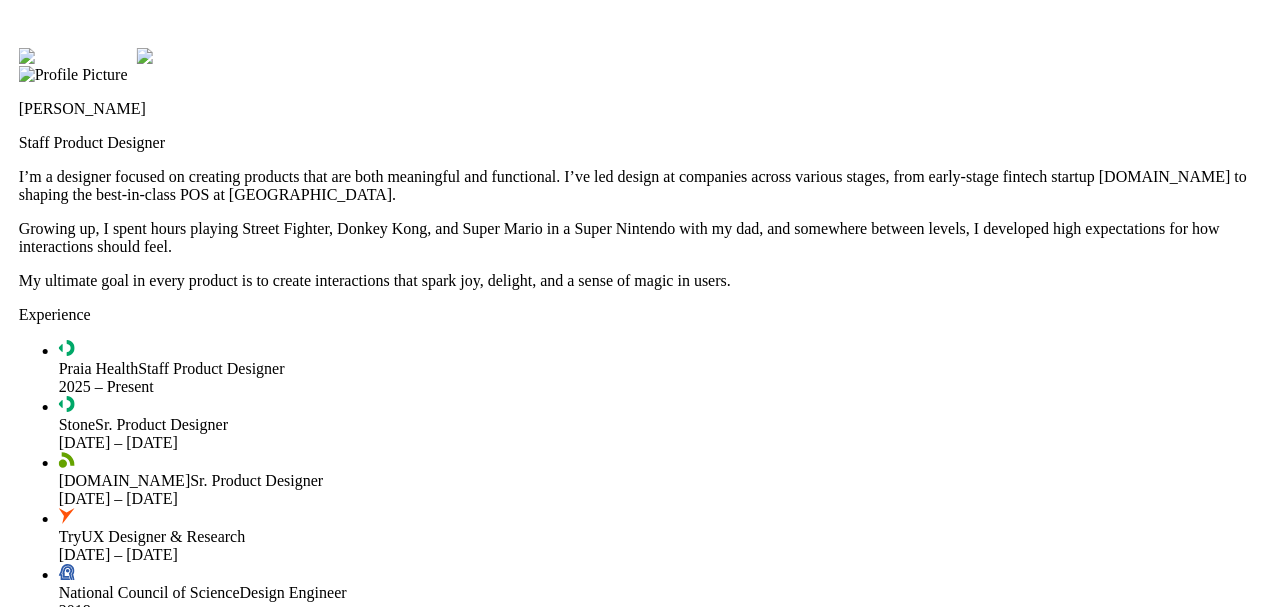 drag, startPoint x: 588, startPoint y: 277, endPoint x: 624, endPoint y: 502, distance: 227.8618 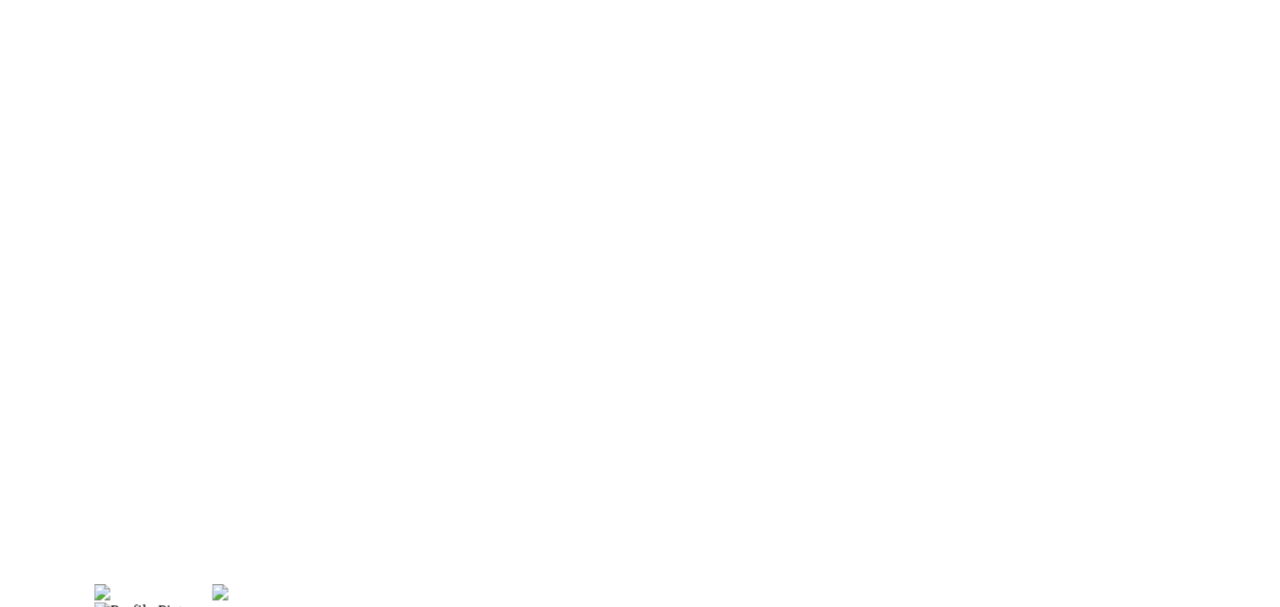 click on "Andre Souza   Staff Product Designer  I’m a designer focused on creating products that are both meaningful and functional. I’ve led design at companies across various stages, from early-stage fintech startup Pagar.me to shaping the best-in-class POS at Stone. Growing up, I spent hours playing Street Fighter, Donkey Kong, and Super Mario in a Super Nintendo with my dad, and somewhere between levels, I developed high expectations for how interactions should feel.  My ultimate goal in every product is to create interactions that spark joy, delight, and a sense of magic in users. Experience  Praia Health   Staff Product Designer  2025 – Present  Stone   Sr. Product Designer  2022 – 2025  Pagar.me   Sr. Product Designer  2019 – 2022  Try   UX Designer & Research  2018 – 2019  National Council of Science   Design Engineer   2018 Education  Meiuca   Design System & Ops 2021  Interaction Design Foundation   Advanced Psychology of Interaction  2019  SENAC   Bachelor’s degree in Interaction Design  28 27" at bounding box center [726, 3892] 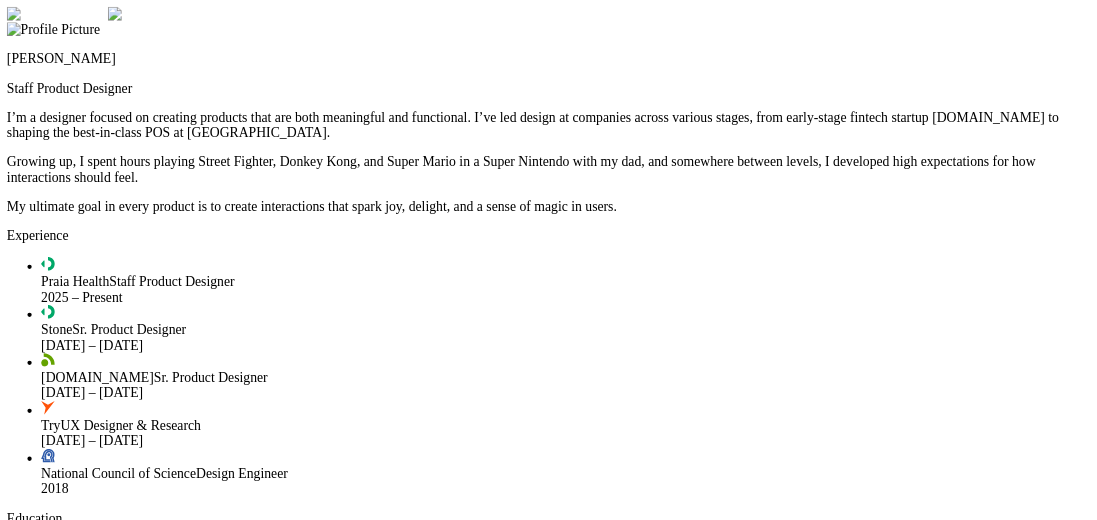 scroll, scrollTop: 0, scrollLeft: 0, axis: both 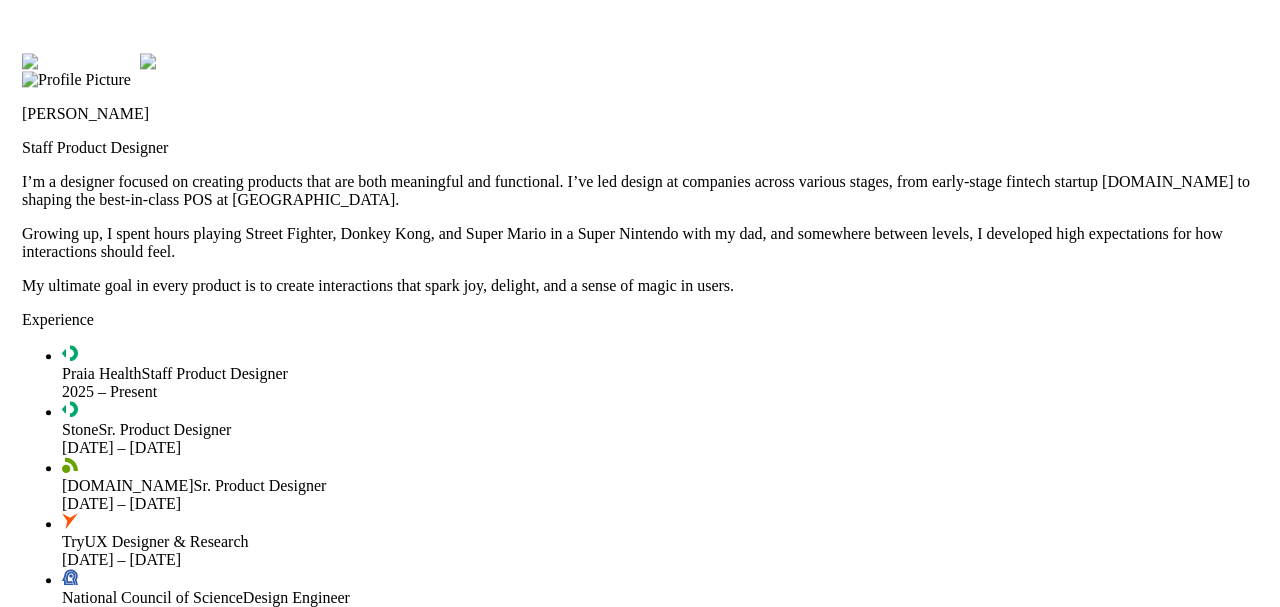 drag, startPoint x: 964, startPoint y: 284, endPoint x: 1027, endPoint y: 514, distance: 238.47221 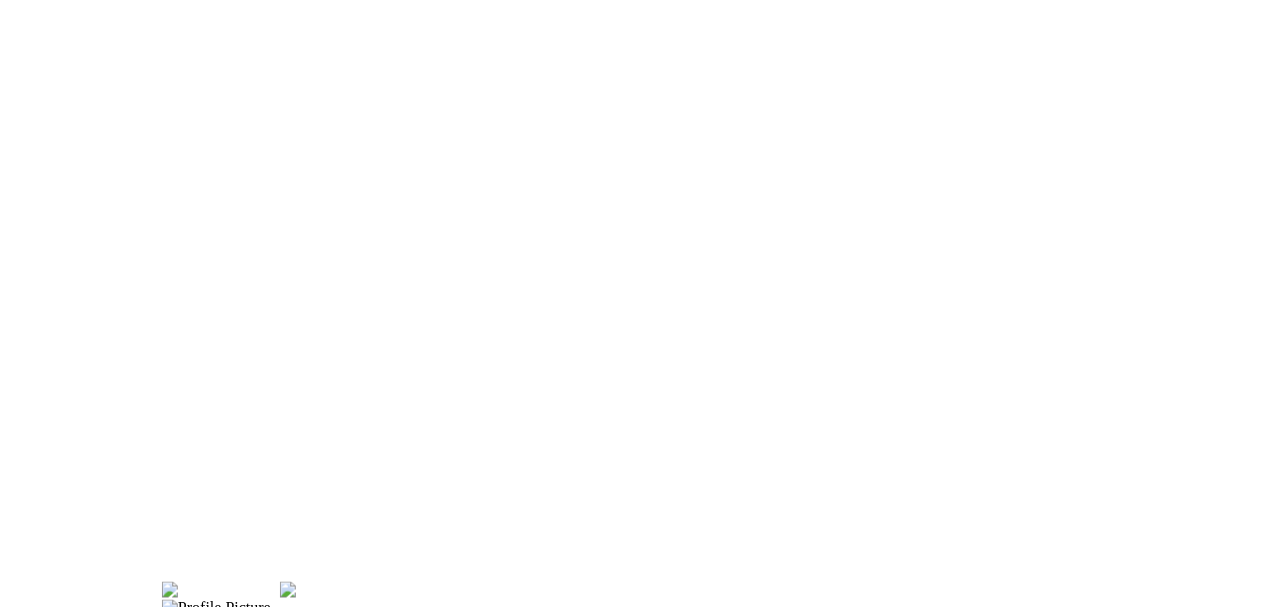 click on "Andre Souza   Staff Product Designer  I’m a designer focused on creating products that are both meaningful and functional. I’ve led design at companies across various stages, from early-stage fintech startup Pagar.me to shaping the best-in-class POS at Stone. Growing up, I spent hours playing Street Fighter, Donkey Kong, and Super Mario in a Super Nintendo with my dad, and somewhere between levels, I developed high expectations for how interactions should feel.  My ultimate goal in every product is to create interactions that spark joy, delight, and a sense of magic in users. Experience  Praia Health   Staff Product Designer  2025 – Present  Stone   Sr. Product Designer  2022 – 2025  Pagar.me   Sr. Product Designer  2019 – 2022  Try   UX Designer & Research  2018 – 2019  National Council of Science   Design Engineer   2018 Education  Meiuca   Design System & Ops 2021  Interaction Design Foundation   Advanced Psychology of Interaction  2019  SENAC   Bachelor’s degree in Interaction Design  29 28" at bounding box center (794, 3124) 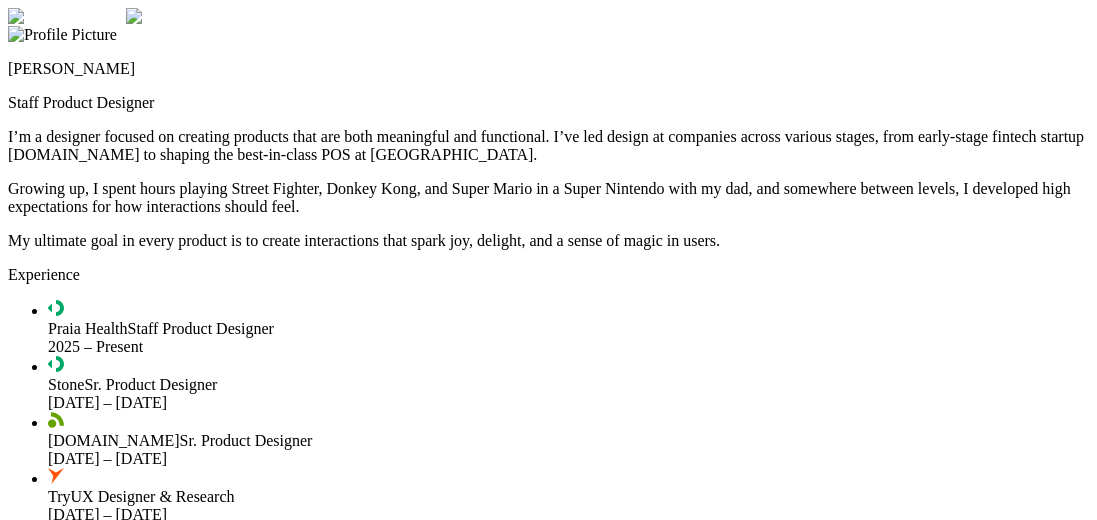 scroll, scrollTop: 0, scrollLeft: 0, axis: both 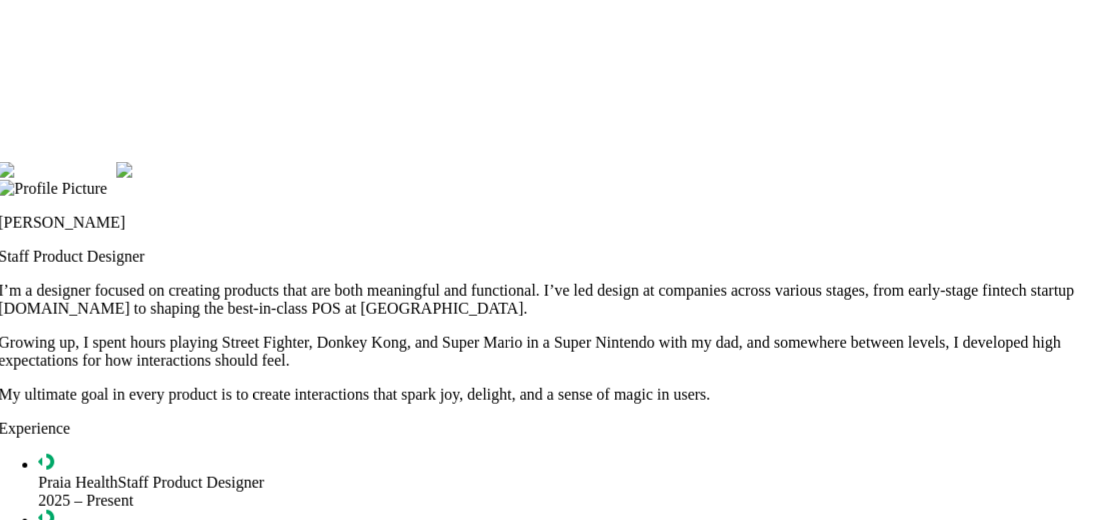 drag, startPoint x: 927, startPoint y: 214, endPoint x: 918, endPoint y: 370, distance: 156.2594 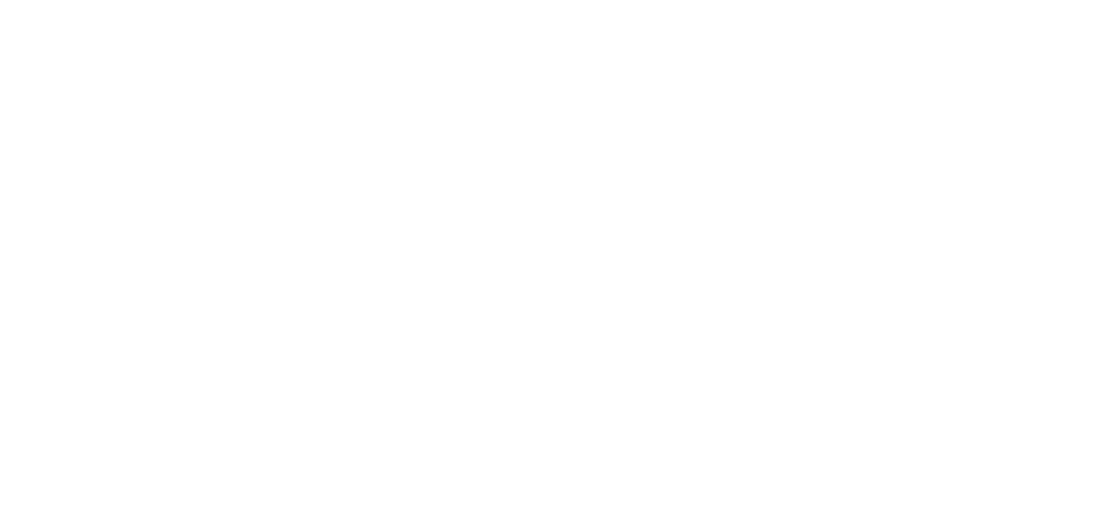 click on "Andre Souza   Staff Product Designer  I’m a designer focused on creating products that are both meaningful and functional. I’ve led design at companies across various stages, from early-stage fintech startup Pagar.me to shaping the best-in-class POS at Stone. Growing up, I spent hours playing Street Fighter, Donkey Kong, and Super Mario in a Super Nintendo with my dad, and somewhere between levels, I developed high expectations for how interactions should feel.  My ultimate goal in every product is to create interactions that spark joy, delight, and a sense of magic in users. Experience  Praia Health   Staff Product Designer  2025 – Present  Stone   Sr. Product Designer  2022 – 2025  Pagar.me   Sr. Product Designer  2019 – 2022  Try   UX Designer & Research  2018 – 2019  National Council of Science   Design Engineer   2018 Education  Meiuca   Design System & Ops 2021  Interaction Design Foundation   Advanced Psychology of Interaction  2019  SENAC   Bachelor’s degree in Interaction Design  30 29" at bounding box center [535, 3047] 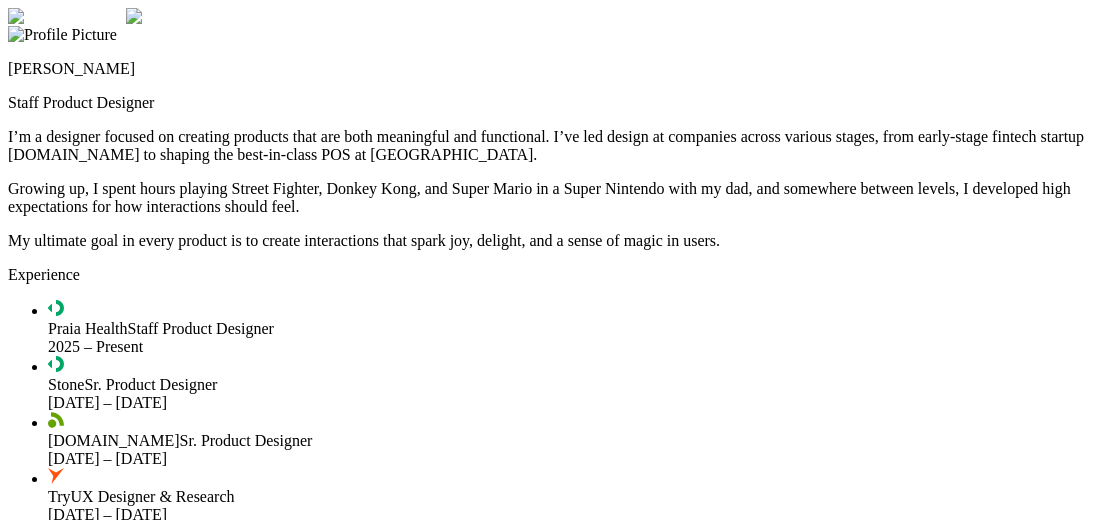 scroll, scrollTop: 0, scrollLeft: 0, axis: both 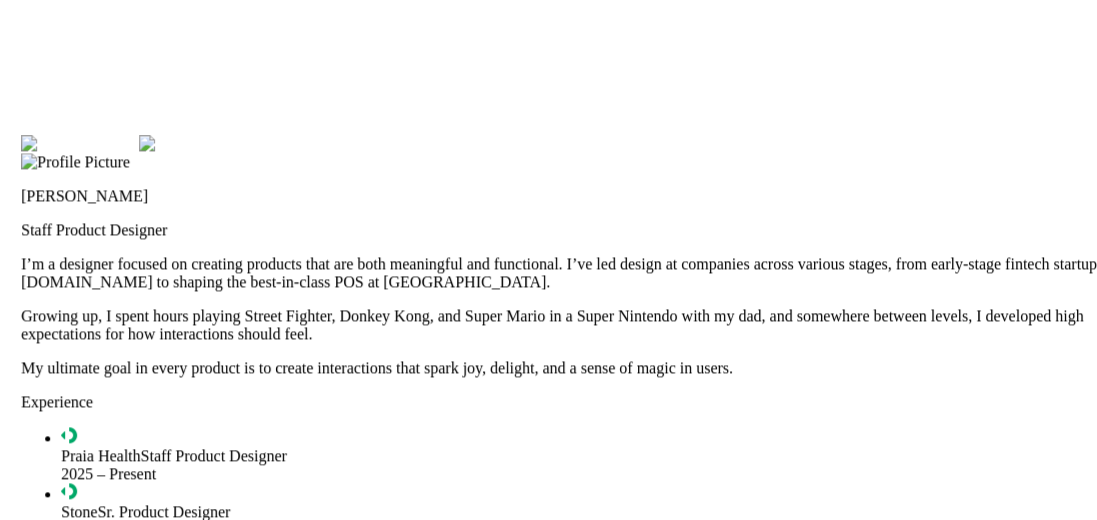 drag, startPoint x: 0, startPoint y: 0, endPoint x: 909, endPoint y: 479, distance: 1027.4833 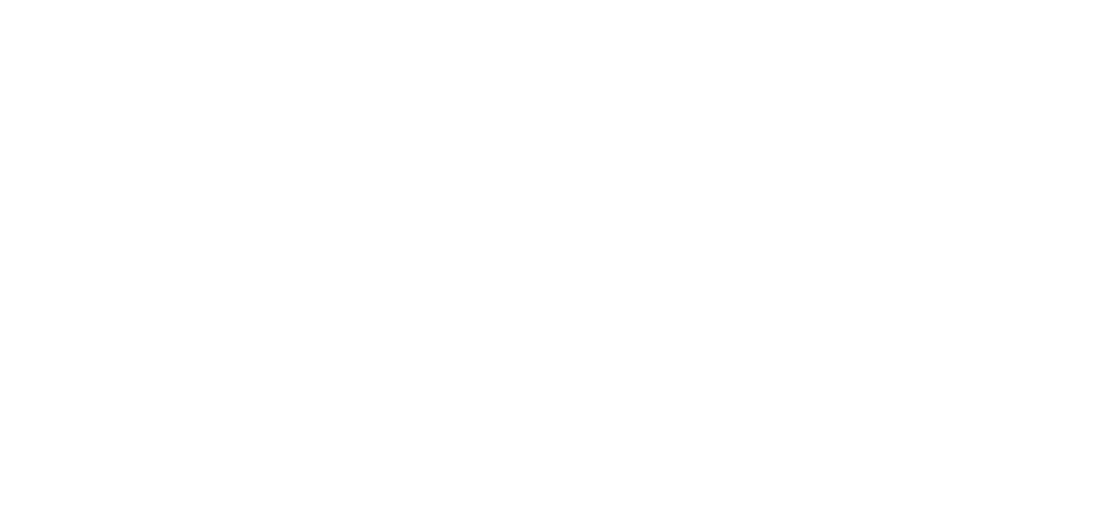 drag, startPoint x: 628, startPoint y: 96, endPoint x: 609, endPoint y: 395, distance: 299.60306 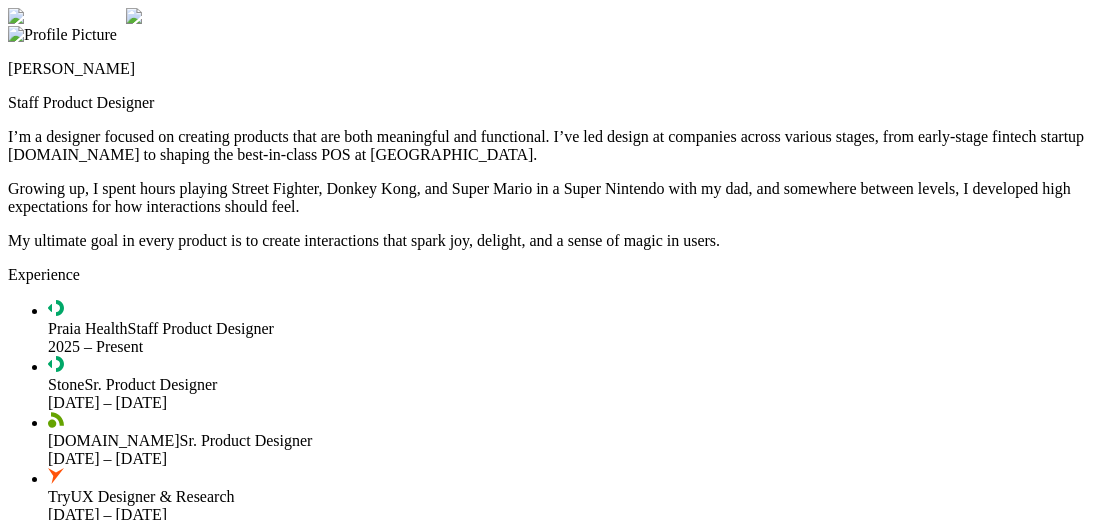 scroll, scrollTop: 0, scrollLeft: 0, axis: both 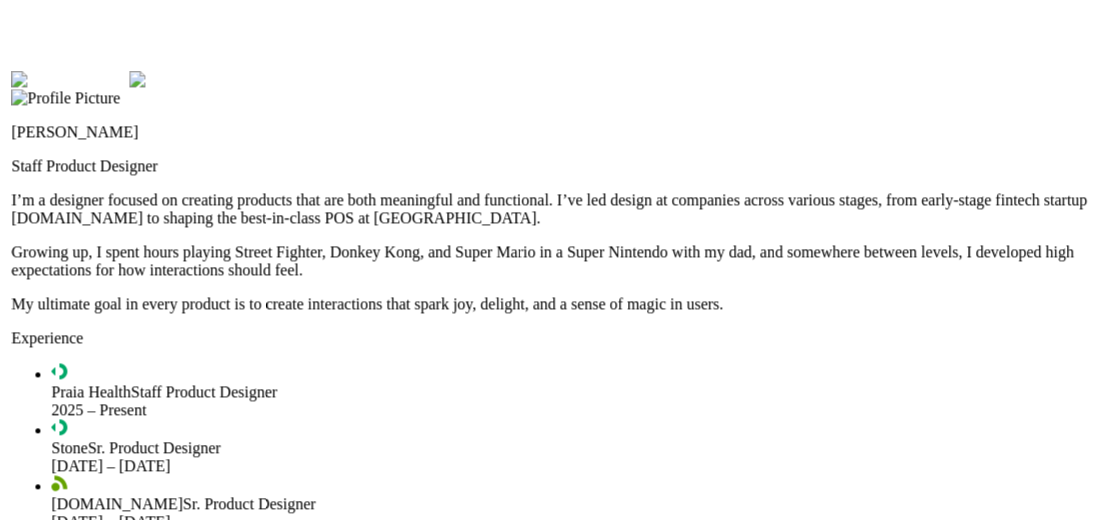 drag, startPoint x: 840, startPoint y: 235, endPoint x: 809, endPoint y: 417, distance: 184.62123 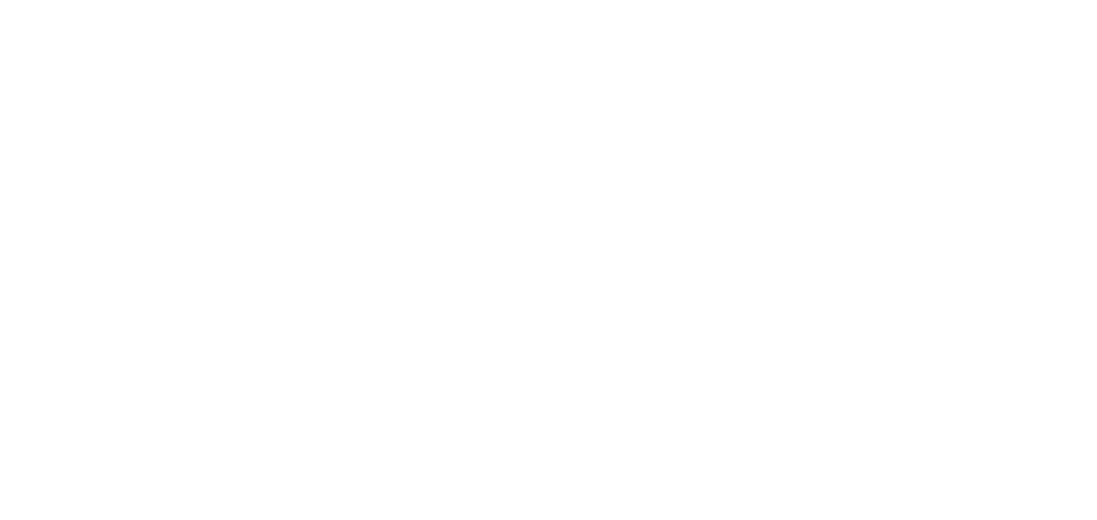 drag, startPoint x: 748, startPoint y: 162, endPoint x: 780, endPoint y: 315, distance: 156.3106 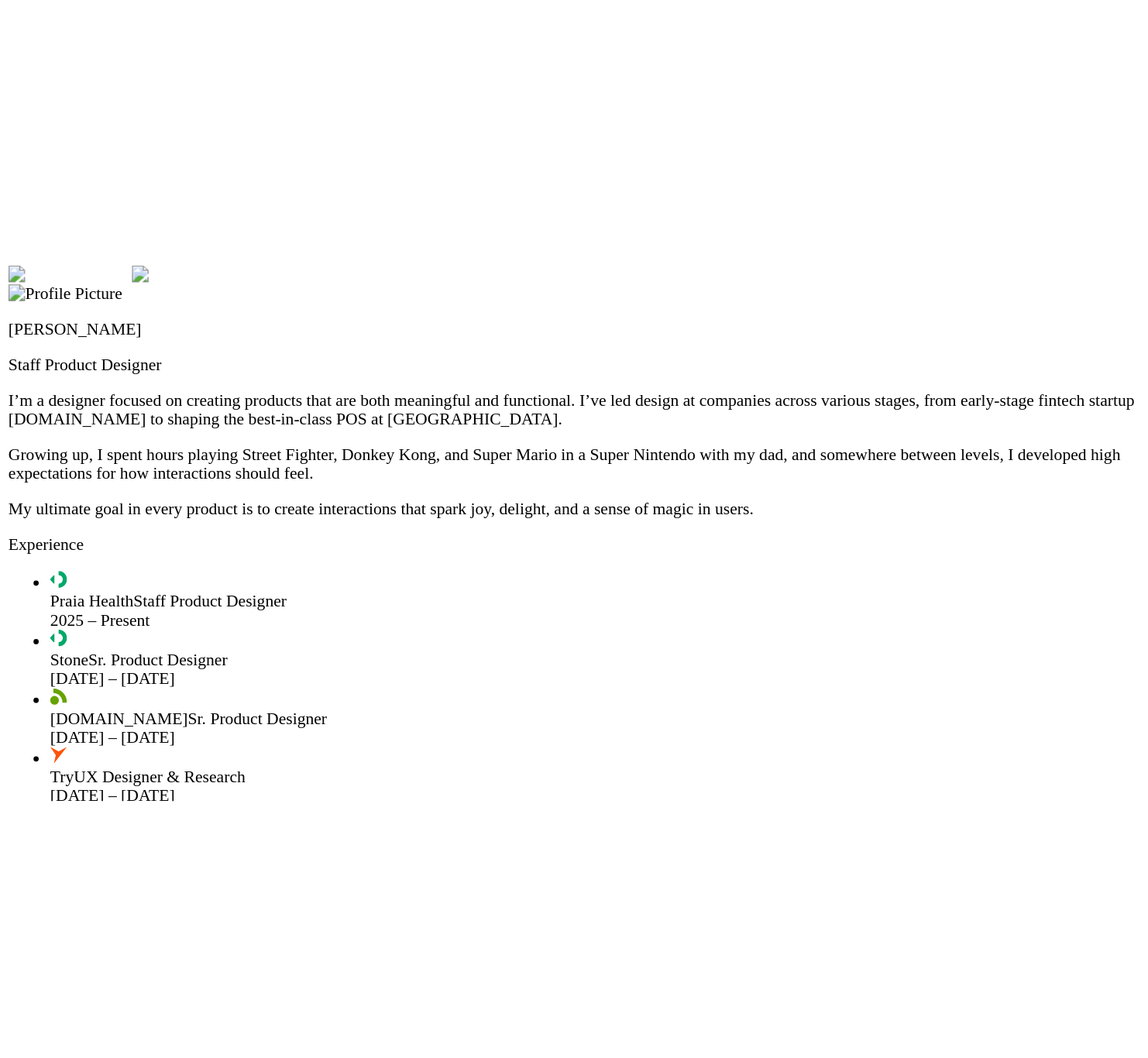 scroll, scrollTop: 0, scrollLeft: 0, axis: both 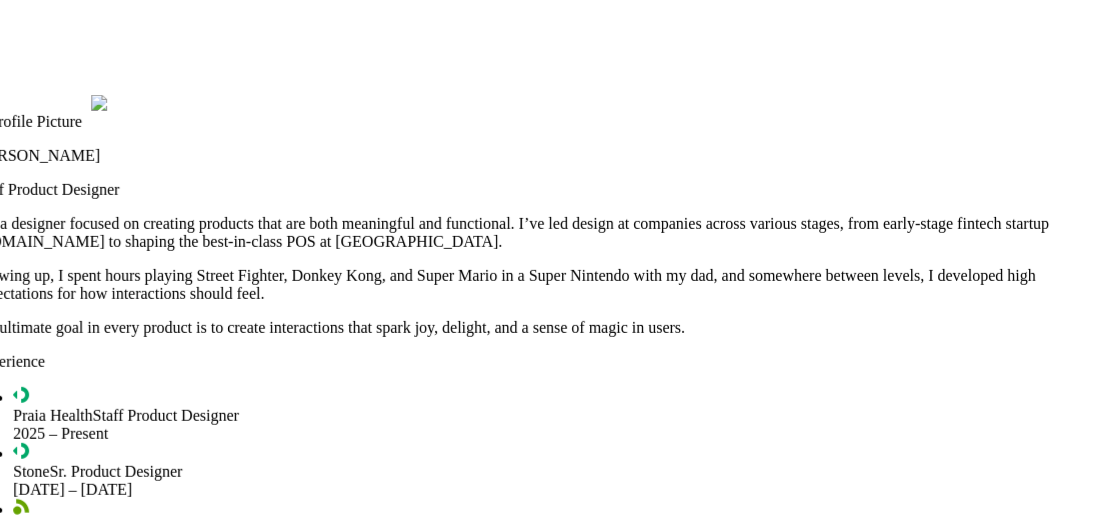 drag, startPoint x: 899, startPoint y: 214, endPoint x: 840, endPoint y: 437, distance: 230.67293 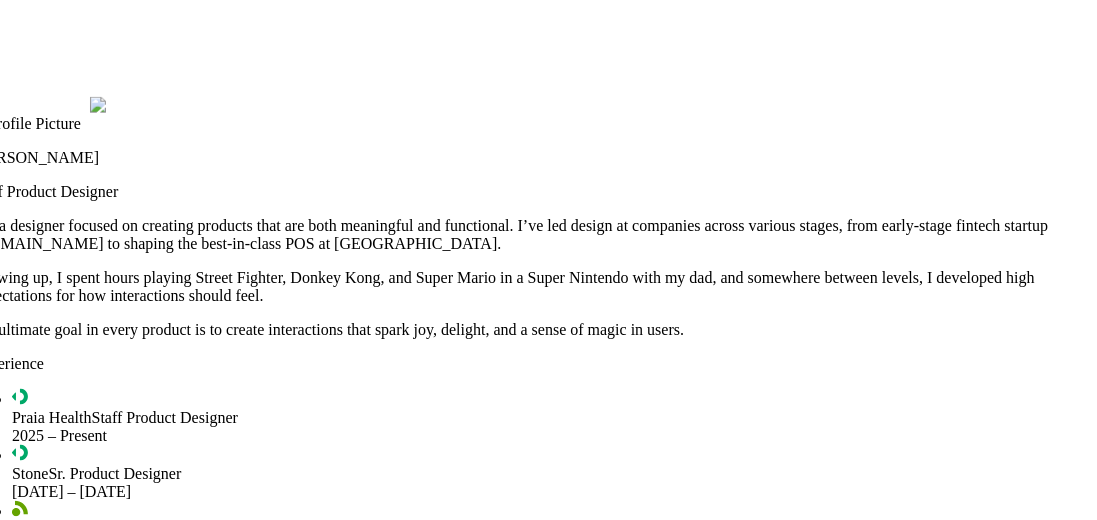 drag, startPoint x: 845, startPoint y: 126, endPoint x: 827, endPoint y: 416, distance: 290.55807 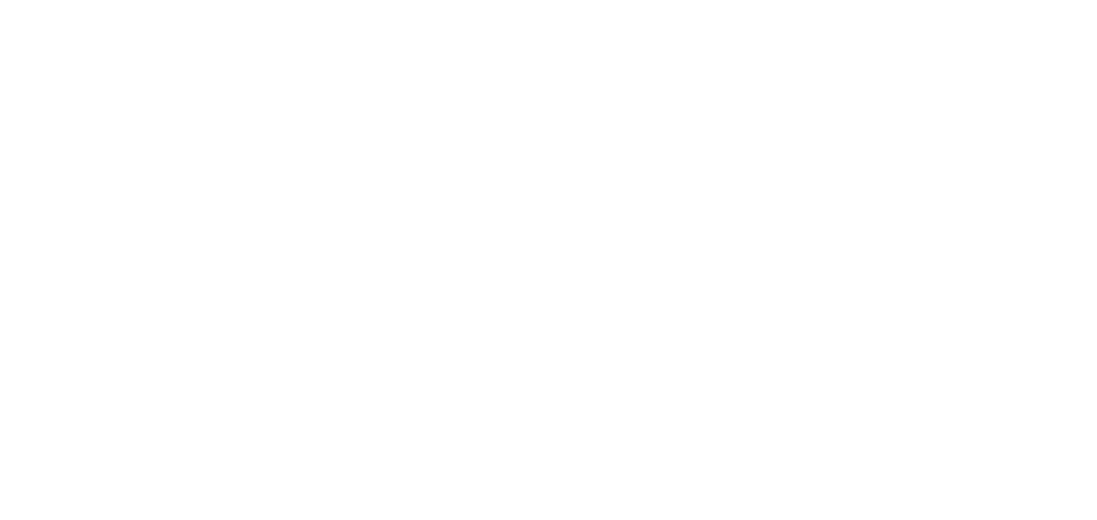click on "[PERSON_NAME]   Staff Product Designer  I’m a designer focused on creating products that are both meaningful and functional. I’ve led design at companies across various stages, from early-stage fintech startup [DOMAIN_NAME] to shaping the best-in-class POS at [GEOGRAPHIC_DATA]. Growing up, I spent hours playing Street Fighter, Donkey Kong, and Super Mario in a Super Nintendo with my dad, and somewhere between levels, I developed high expectations for how interactions should feel.  My ultimate goal in every product is to create interactions that spark joy, delight, and a sense of magic in users. Experience  Praia Health   Staff Product Designer  2025 – Present  Stone   Sr. Product Designer  [DATE] – [DATE]  [DOMAIN_NAME]   Sr. Product Designer  [DATE] – [DATE]  Try   UX Designer & Research  [DATE] – [DATE]  National Council of Science   Design Engineer   2018 Education  Meiuca   Design System & Ops 2021  Interaction Design Foundation   Advanced Psychology of Interaction  2019  SENAC   Bachelor’s degree in Interaction Design  39 38" at bounding box center [469, 3269] 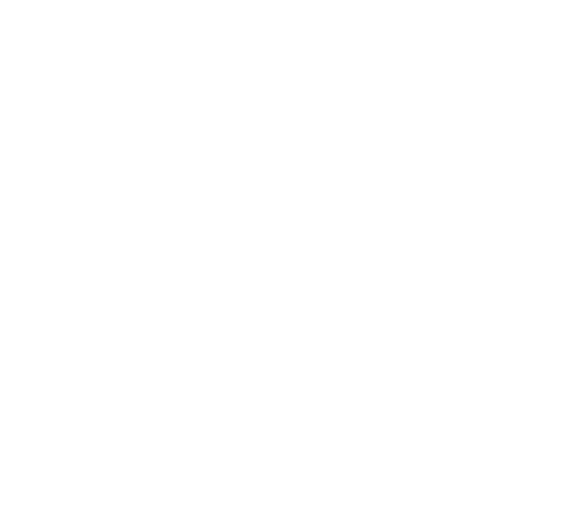 drag, startPoint x: 350, startPoint y: 190, endPoint x: 404, endPoint y: 341, distance: 160.3652 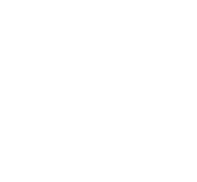 drag, startPoint x: 109, startPoint y: 77, endPoint x: 140, endPoint y: 88, distance: 32.89377 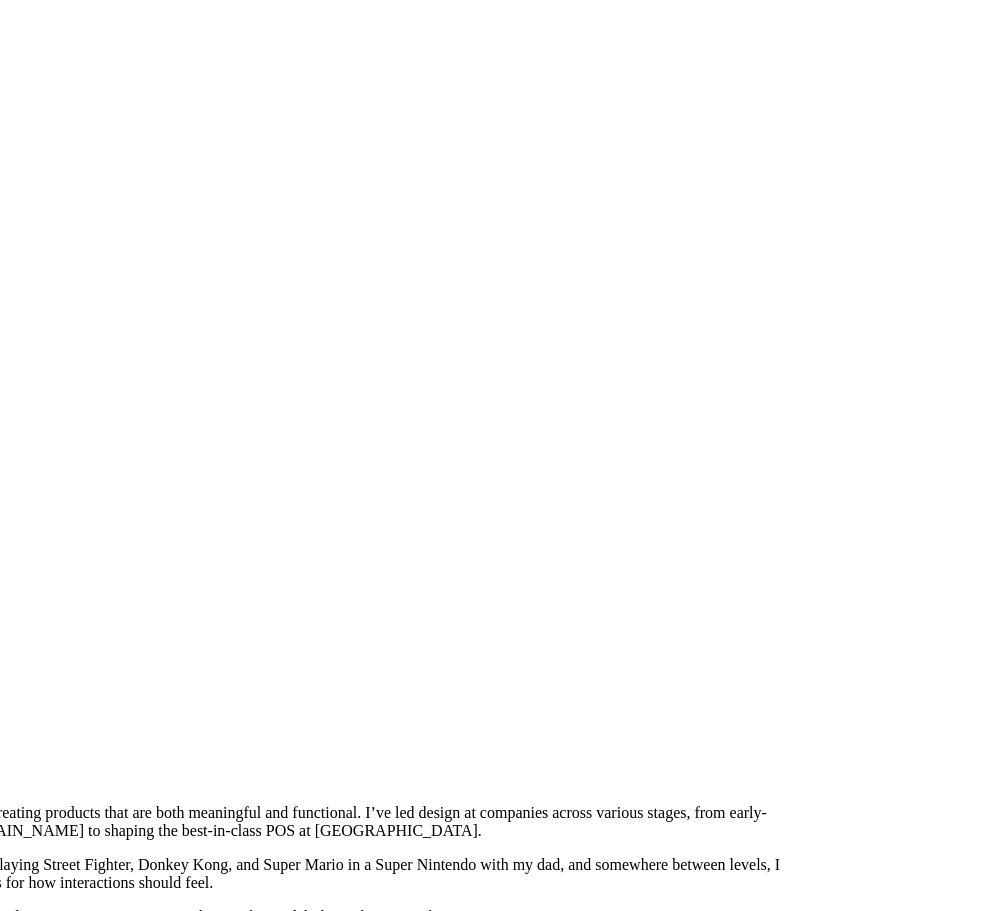 drag, startPoint x: 385, startPoint y: 488, endPoint x: 817, endPoint y: 553, distance: 436.86267 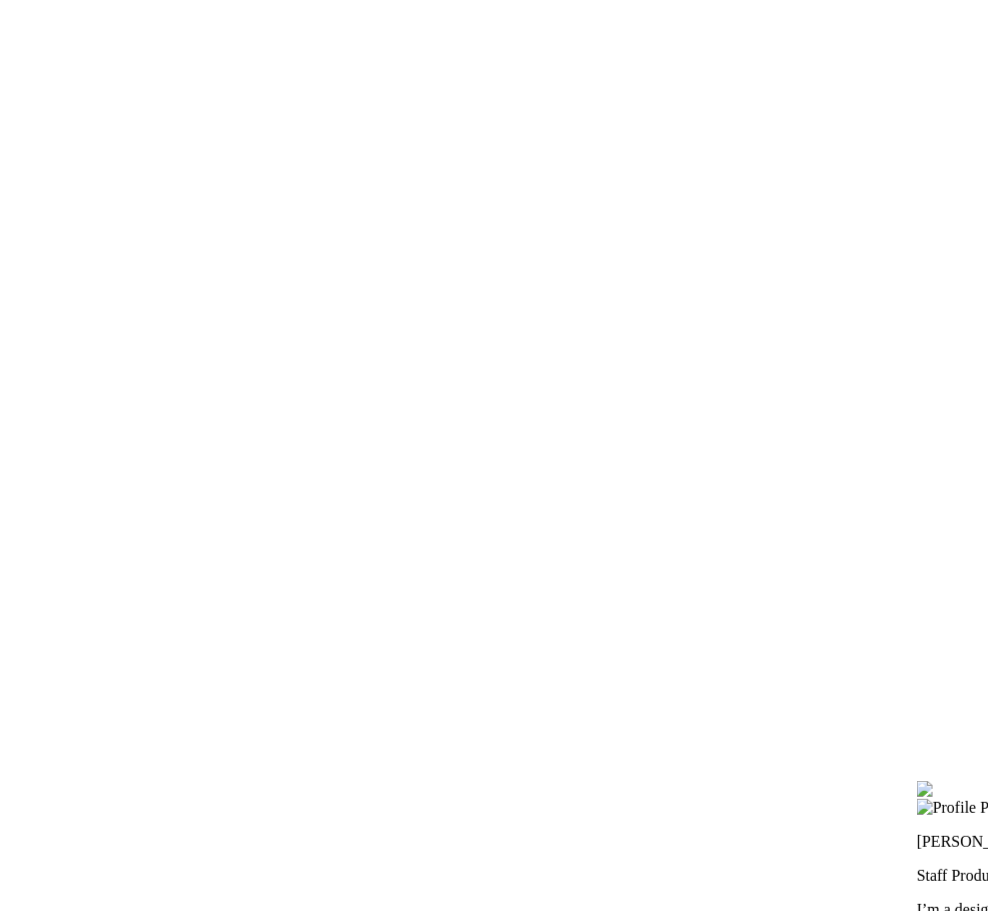 drag, startPoint x: 534, startPoint y: 489, endPoint x: 655, endPoint y: 514, distance: 123.55566 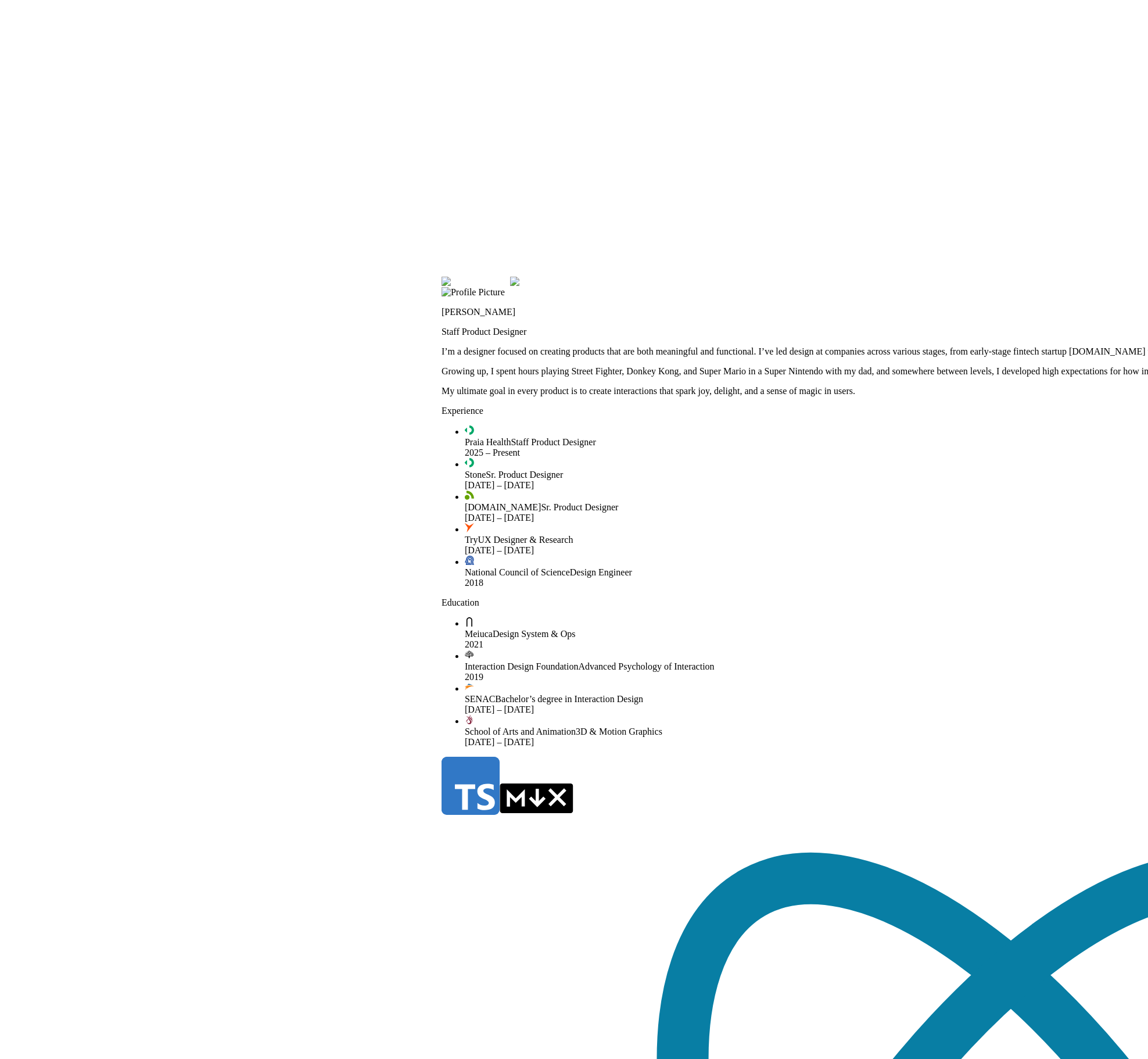 drag, startPoint x: 669, startPoint y: 455, endPoint x: 591, endPoint y: 274, distance: 197.09135 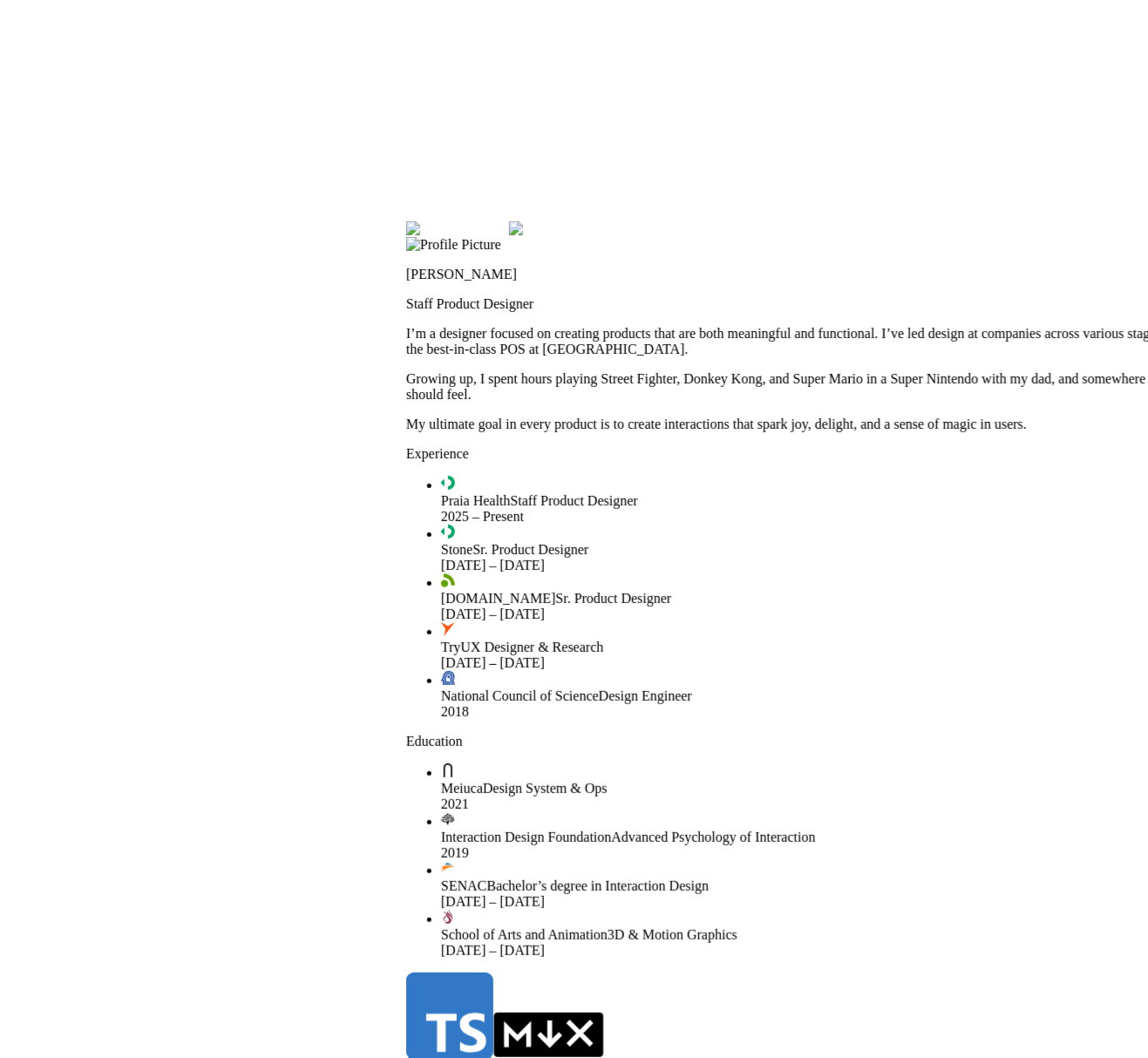 drag, startPoint x: 1240, startPoint y: 633, endPoint x: 520, endPoint y: 203, distance: 838.6298 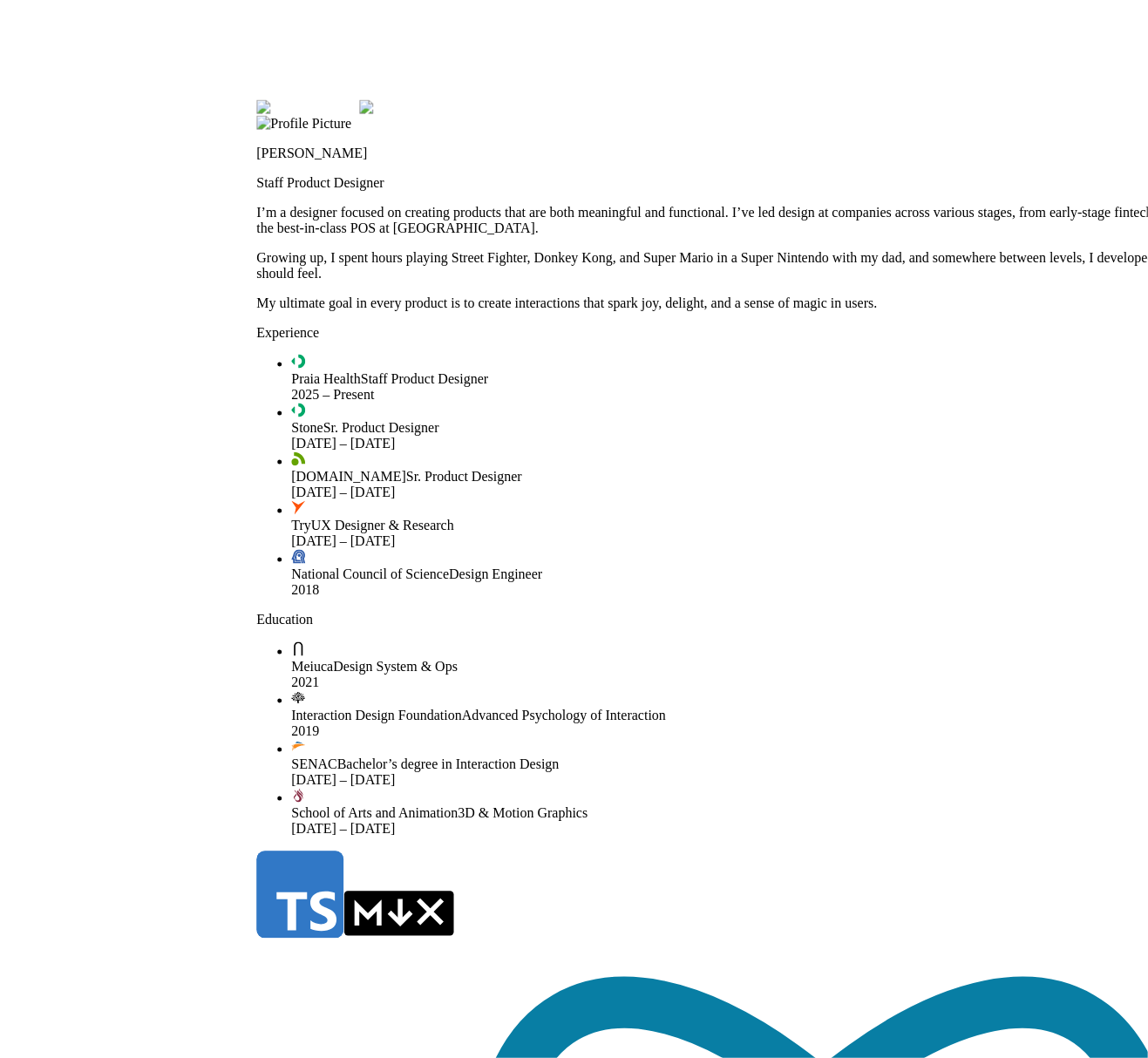 click on "Andre Souza   Staff Product Designer  I’m a designer focused on creating products that are both meaningful and functional. I’ve led design at companies across various stages, from early-stage fintech startup Pagar.me to shaping the best-in-class POS at Stone. Growing up, I spent hours playing Street Fighter, Donkey Kong, and Super Mario in a Super Nintendo with my dad, and somewhere between levels, I developed high expectations for how interactions should feel.  My ultimate goal in every product is to create interactions that spark joy, delight, and a sense of magic in users. Experience  Praia Health   Staff Product Designer  2025 – Present  Stone   Sr. Product Designer  2022 – 2025  Pagar.me   Sr. Product Designer  2019 – 2022  Try   UX Designer & Research  2018 – 2019  National Council of Science   Design Engineer   2018 Education  Meiuca   Design System & Ops 2021  Interaction Design Foundation   Advanced Psychology of Interaction  2019  SENAC   Bachelor’s degree in Interaction Design  51 50" at bounding box center (823, 2332) 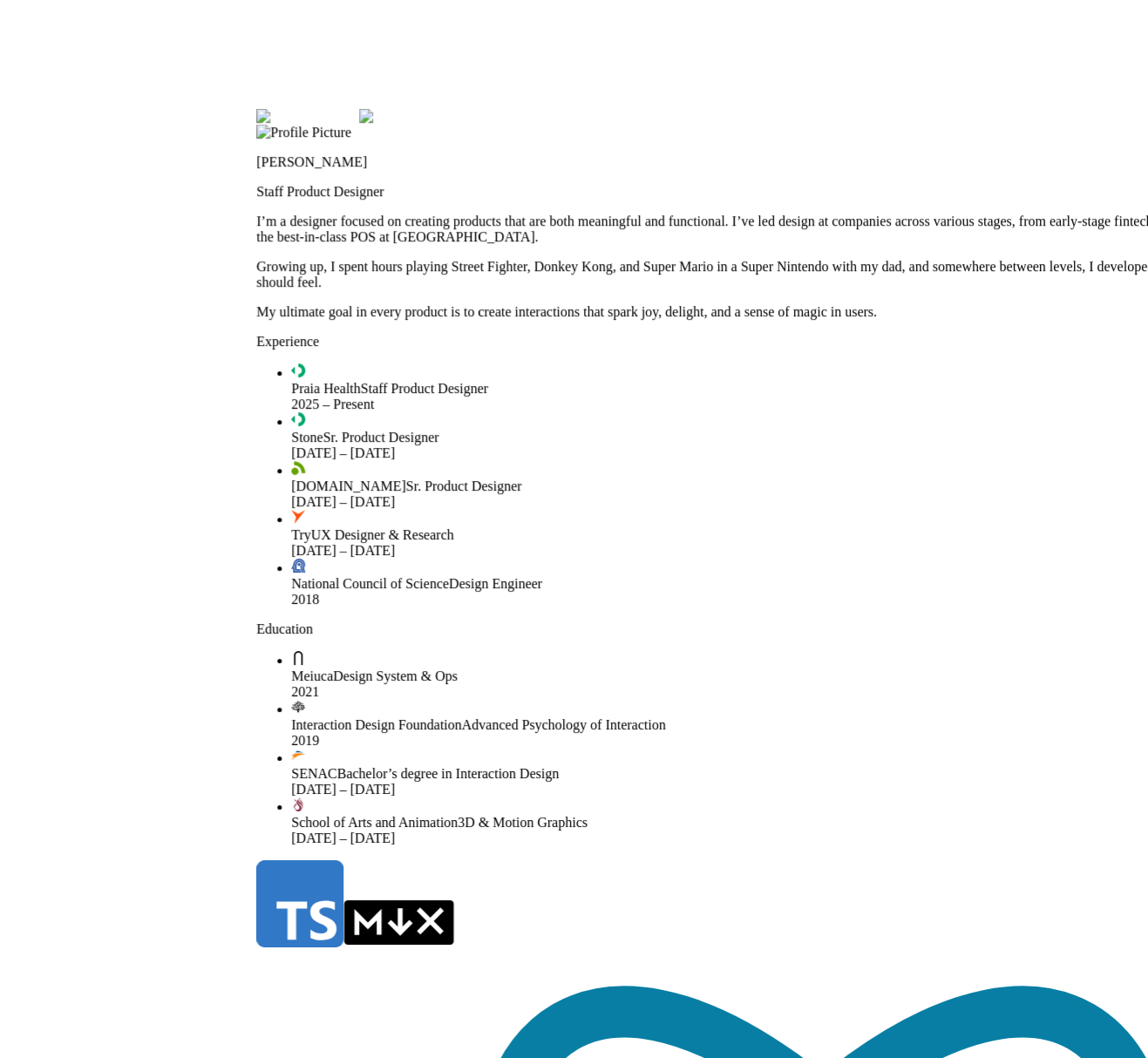 drag, startPoint x: 488, startPoint y: 189, endPoint x: 631, endPoint y: 475, distance: 319.75772 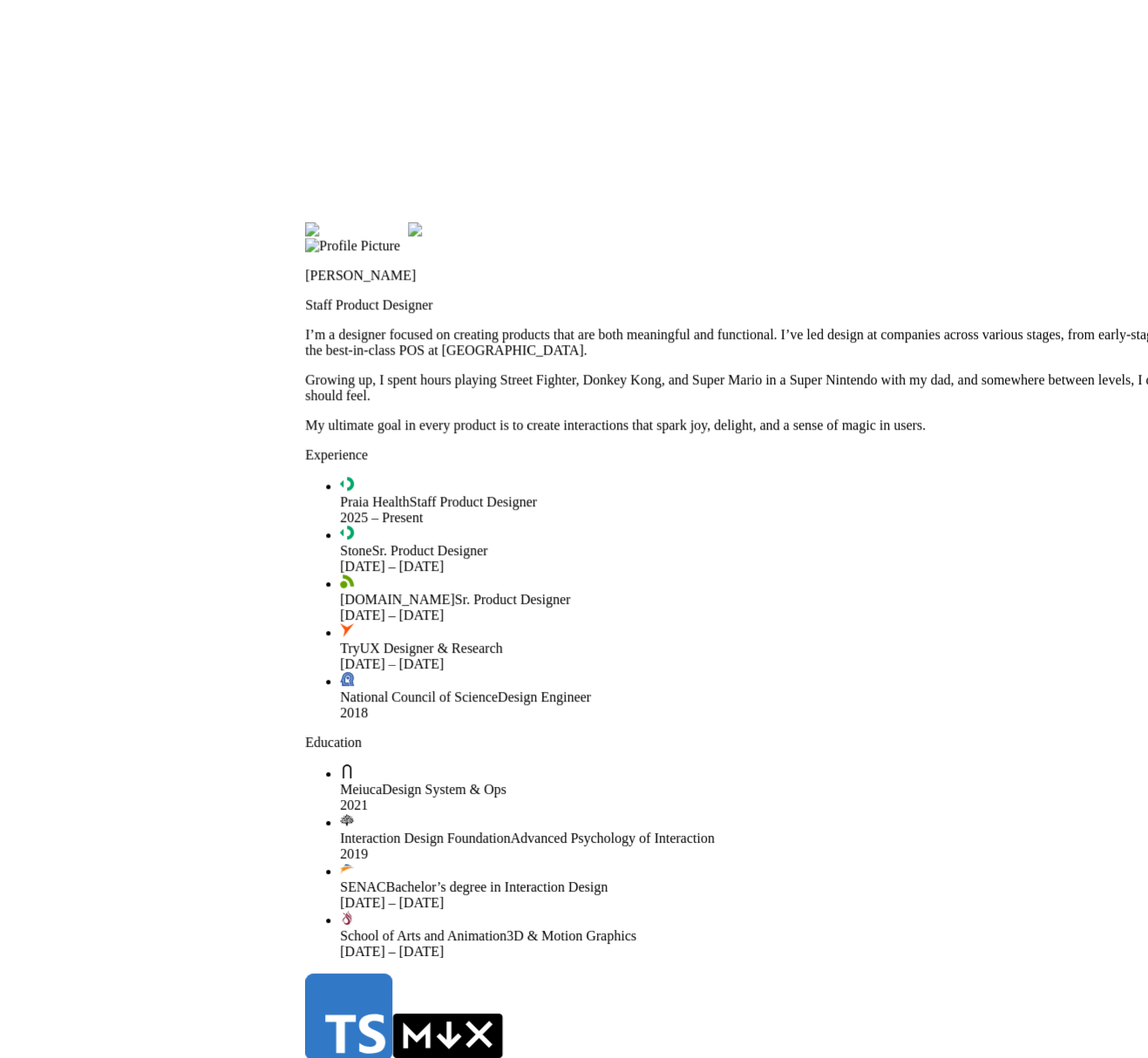 drag, startPoint x: 525, startPoint y: 209, endPoint x: 720, endPoint y: 479, distance: 333.05405 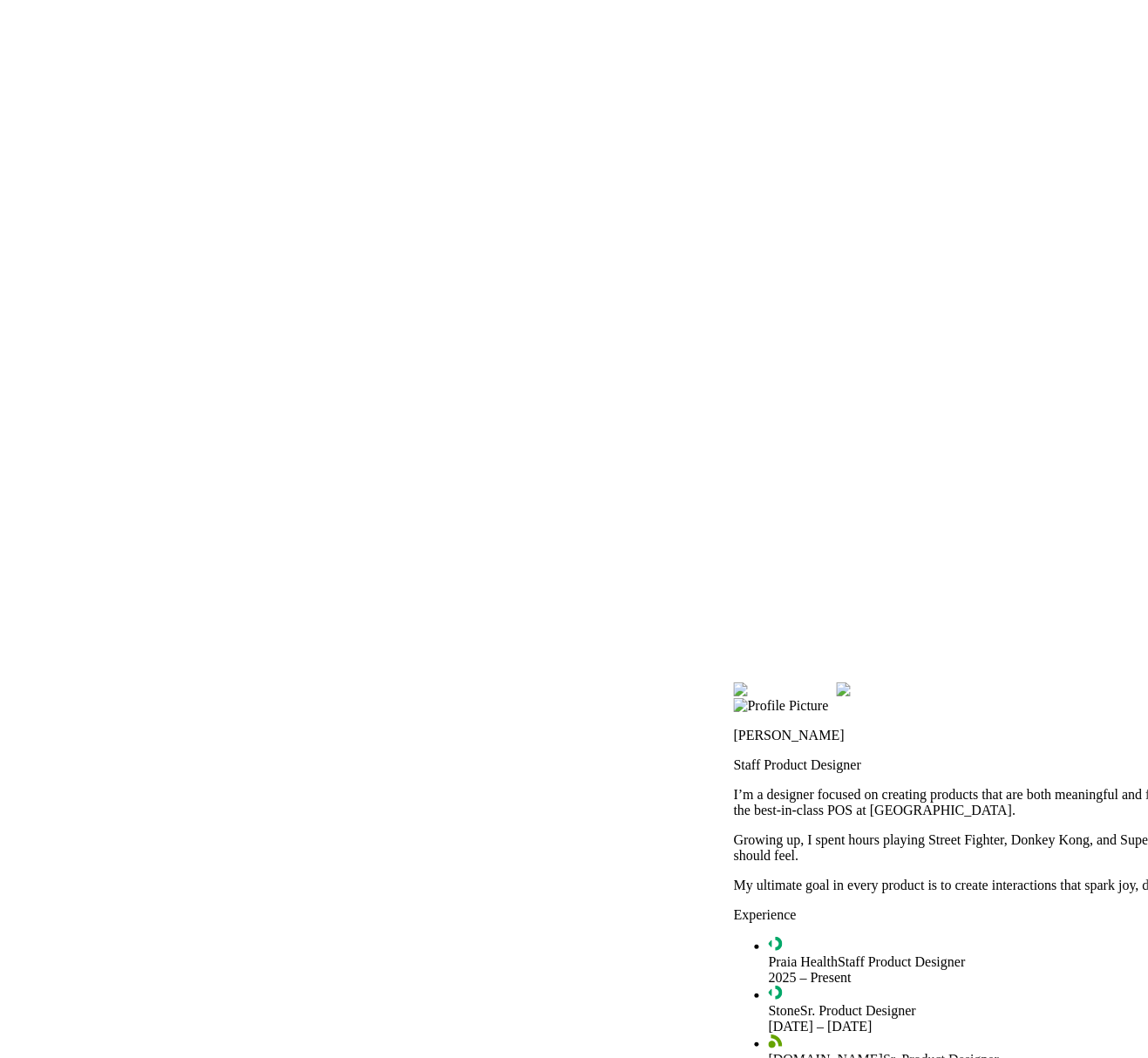 click on "Andre Souza   Staff Product Designer  I’m a designer focused on creating products that are both meaningful and functional. I’ve led design at companies across various stages, from early-stage fintech startup Pagar.me to shaping the best-in-class POS at Stone. Growing up, I spent hours playing Street Fighter, Donkey Kong, and Super Mario in a Super Nintendo with my dad, and somewhere between levels, I developed high expectations for how interactions should feel.  My ultimate goal in every product is to create interactions that spark joy, delight, and a sense of magic in users. Experience  Praia Health   Staff Product Designer  2025 – Present  Stone   Sr. Product Designer  2022 – 2025  Pagar.me   Sr. Product Designer  2019 – 2022  Try   UX Designer & Research  2018 – 2019  National Council of Science   Design Engineer   2018 Education  Meiuca   Design System & Ops 2021  Interaction Design Foundation   Advanced Psychology of Interaction  2019  SENAC   Bachelor’s degree in Interaction Design  51 50" at bounding box center [1301, 2914] 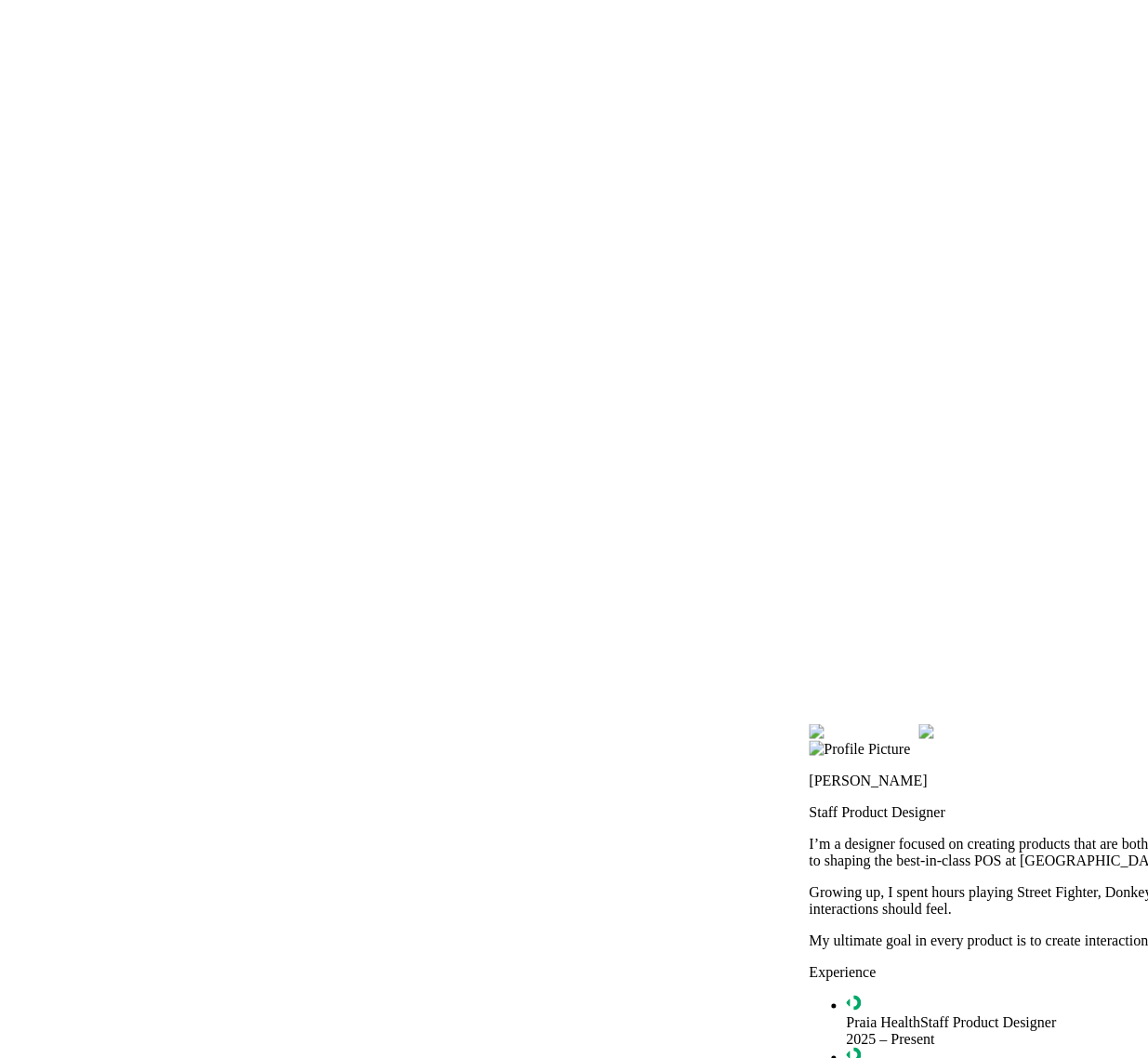 drag, startPoint x: 405, startPoint y: 410, endPoint x: 1130, endPoint y: 490, distance: 729.4004 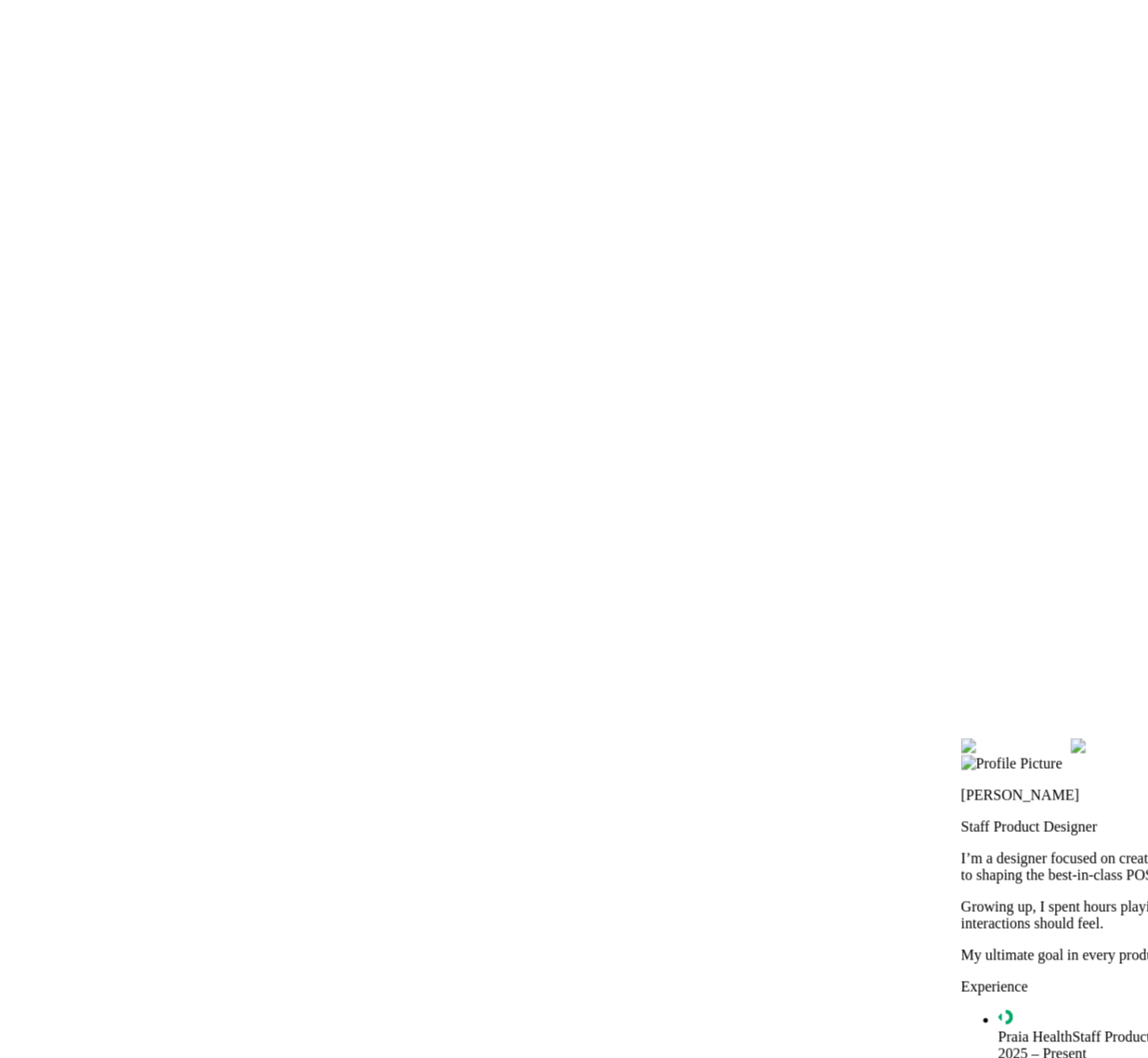 drag, startPoint x: 205, startPoint y: 404, endPoint x: 1420, endPoint y: 553, distance: 1224.102 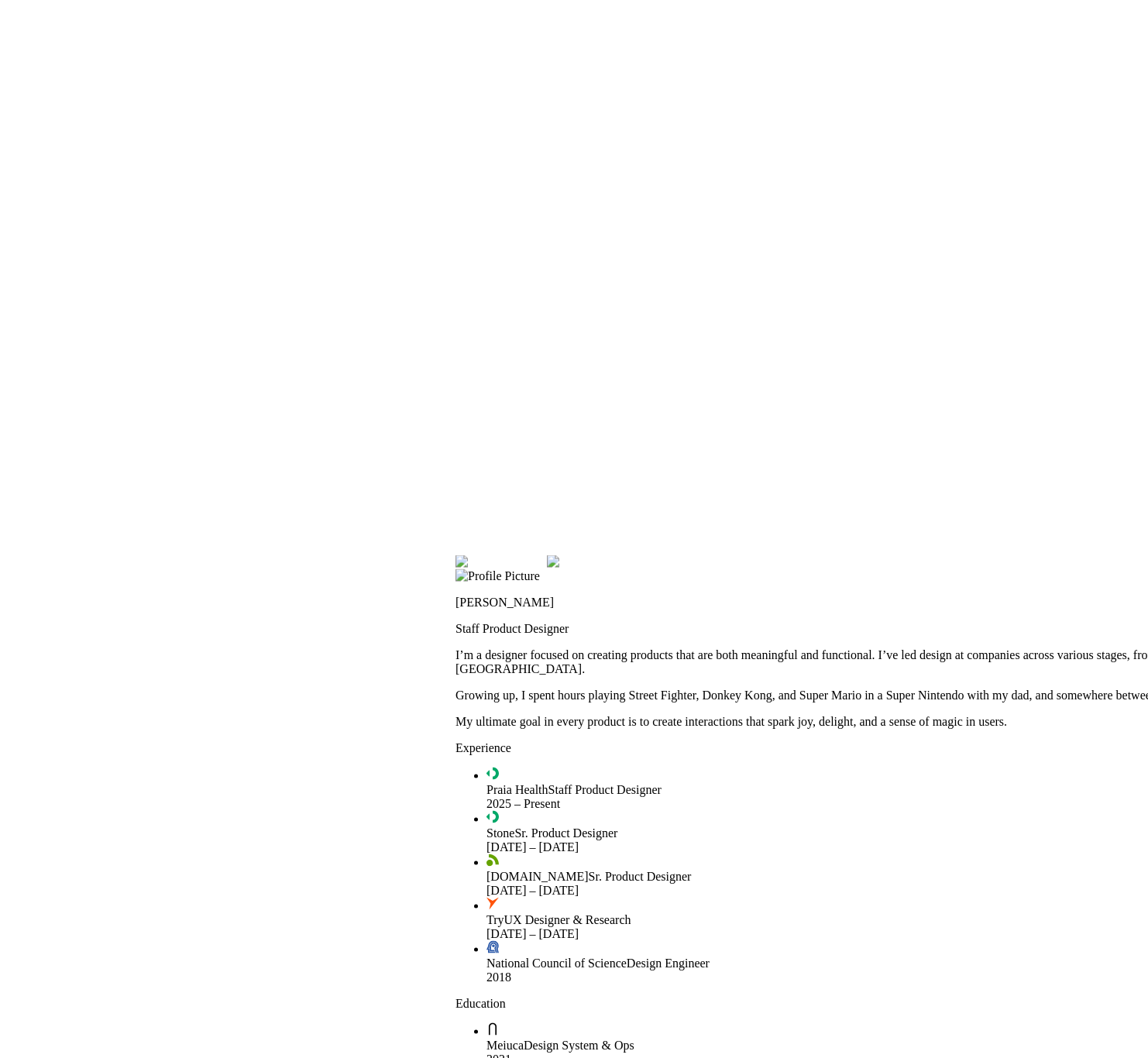 drag, startPoint x: 693, startPoint y: 569, endPoint x: 449, endPoint y: 521, distance: 248.6765 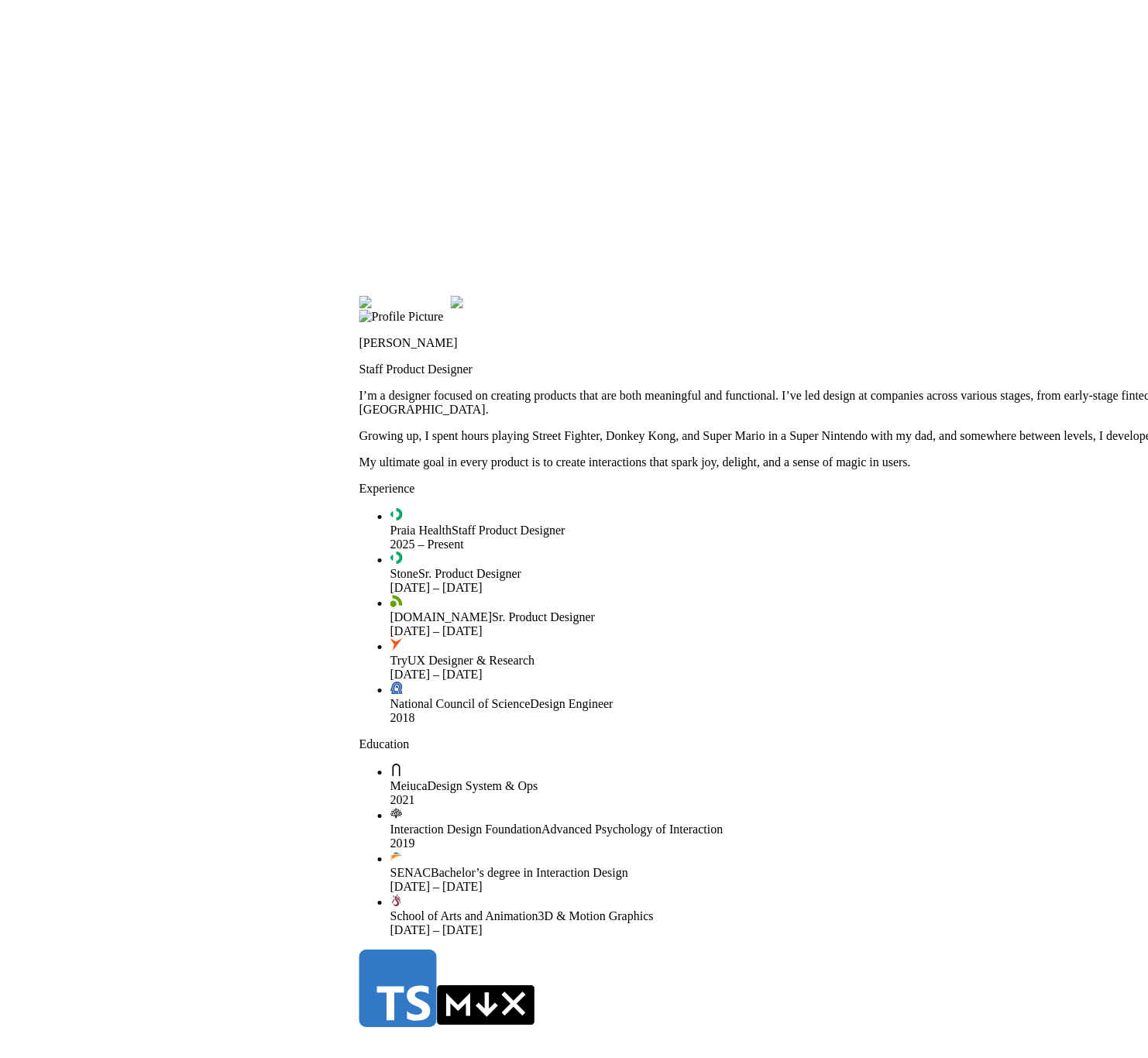 drag, startPoint x: 440, startPoint y: 407, endPoint x: 335, endPoint y: 193, distance: 238.37156 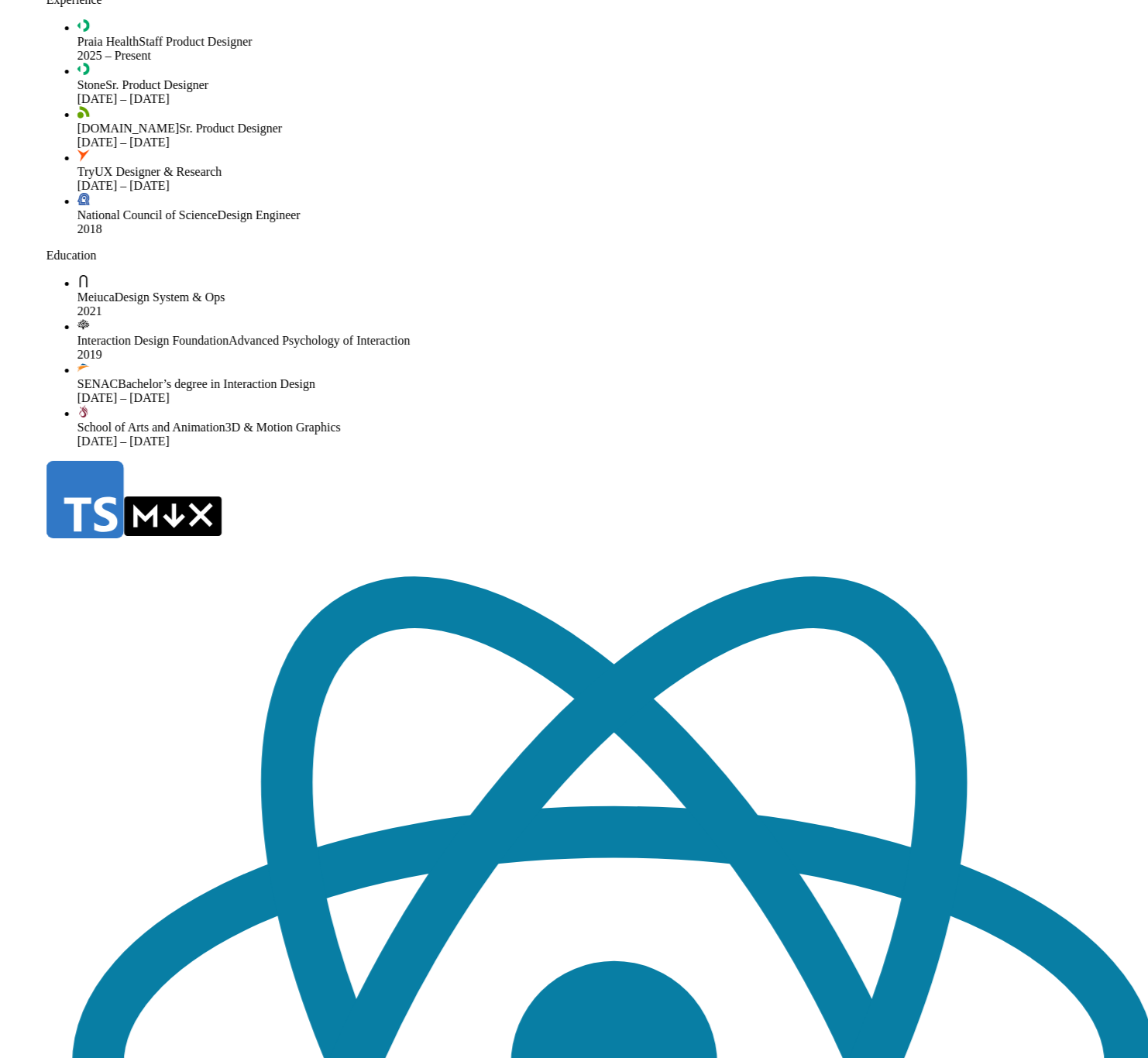 drag, startPoint x: 625, startPoint y: 339, endPoint x: 688, endPoint y: 723, distance: 389.1337 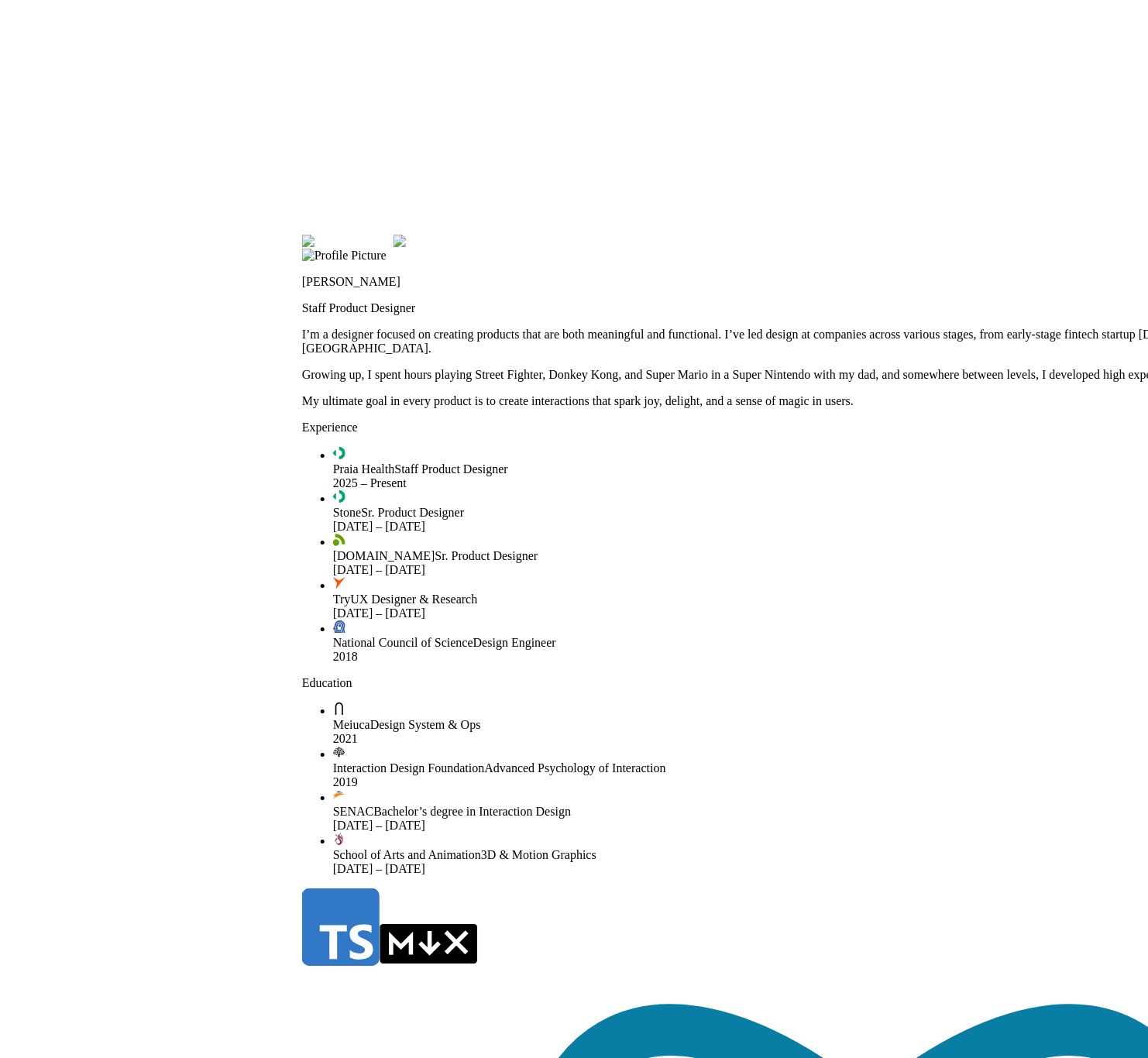 drag, startPoint x: 540, startPoint y: 442, endPoint x: 751, endPoint y: 744, distance: 368.40874 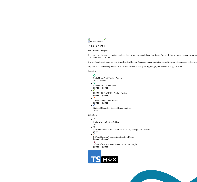 scroll, scrollTop: 0, scrollLeft: 0, axis: both 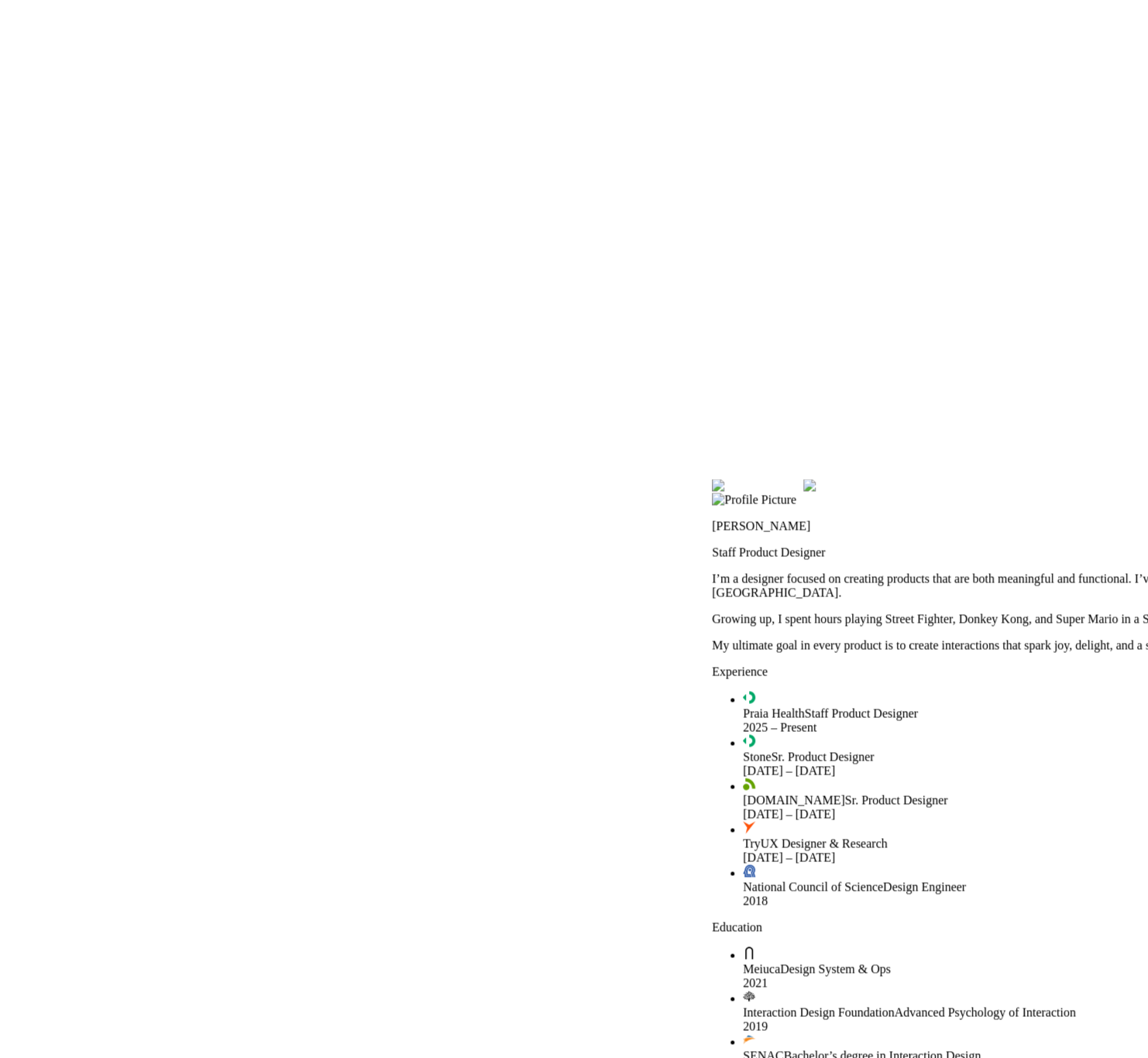 click on "[PERSON_NAME]   Staff Product Designer  I’m a designer focused on creating products that are both meaningful and functional. I’ve led design at companies across various stages, from early-stage fintech startup [DOMAIN_NAME] to shaping the best-in-class POS at [GEOGRAPHIC_DATA]. Growing up, I spent hours playing Street Fighter, Donkey Kong, and Super Mario in a Super Nintendo with my dad, and somewhere between levels, I developed high expectations for how interactions should feel.  My ultimate goal in every product is to create interactions that spark joy, delight, and a sense of magic in users. Experience  Praia Health   Staff Product Designer  2025 – Present  Stone   Sr. Product Designer  [DATE] – [DATE]  [DOMAIN_NAME]   Sr. Product Designer  [DATE] – [DATE]  Try   UX Designer & Research  [DATE] – [DATE]  National Council of Science   Design Engineer   2018 Education  Meiuca   Design System & Ops 2021  Interaction Design Foundation   Advanced Psychology of Interaction  2019  SENAC   Bachelor’s degree in Interaction Design  02 01" at bounding box center [574, 2113] 